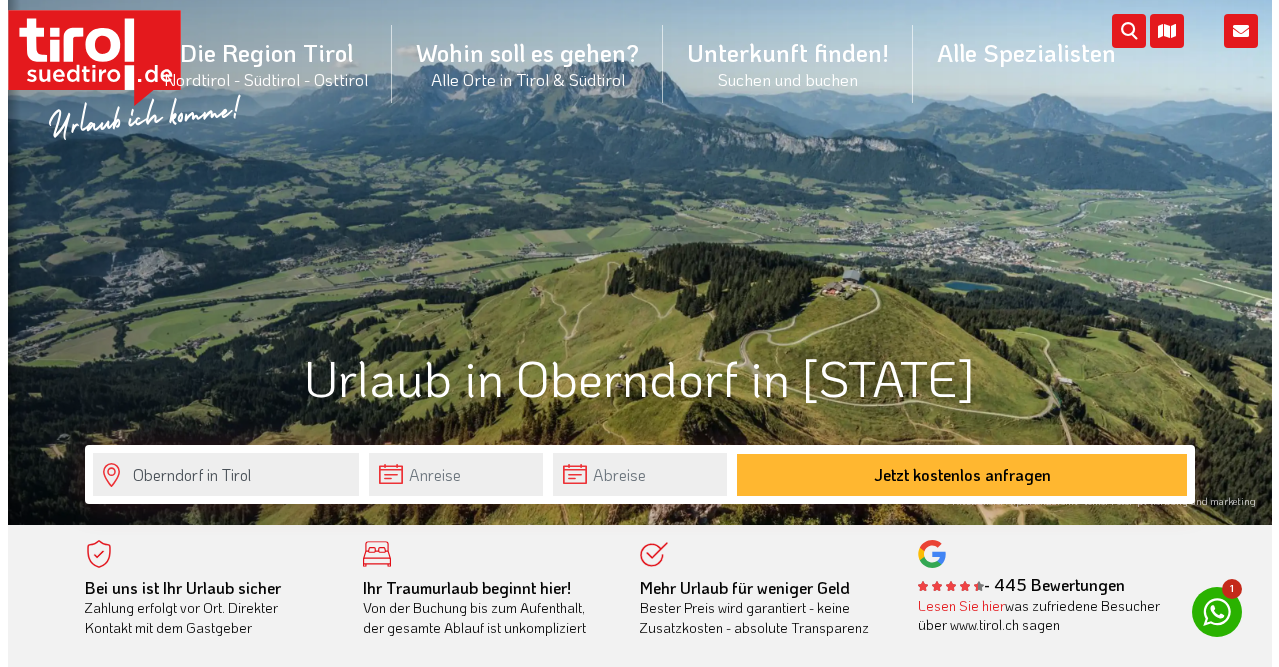 scroll, scrollTop: 0, scrollLeft: 0, axis: both 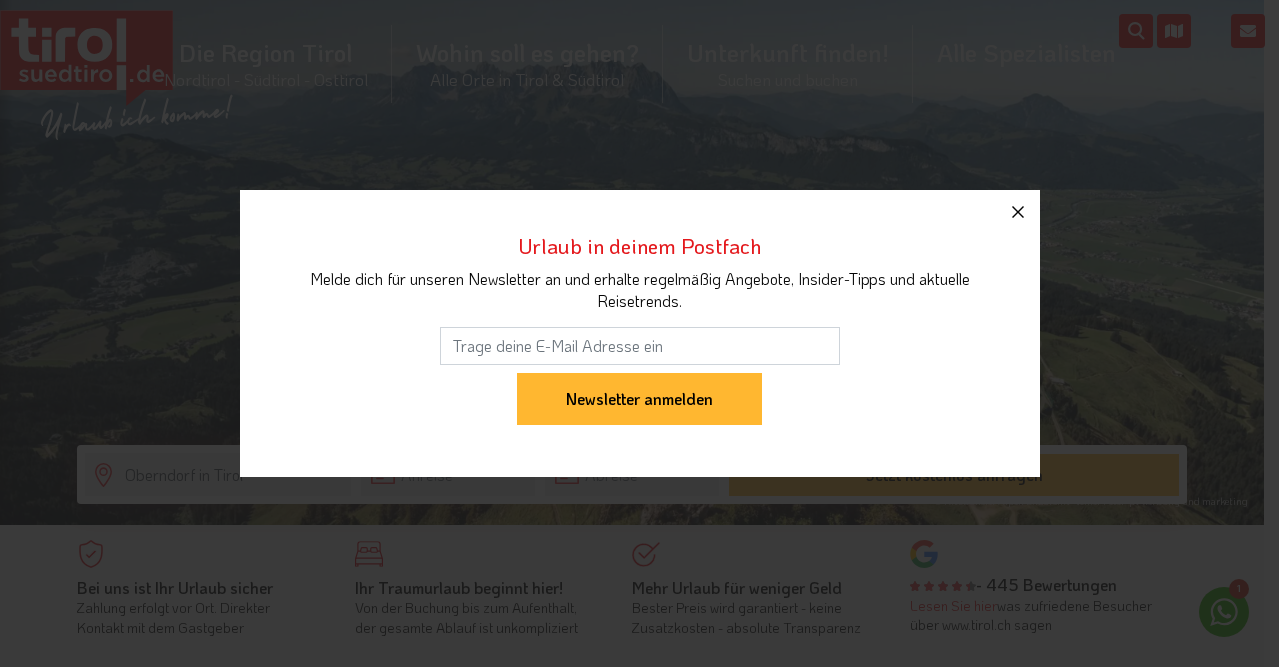 click 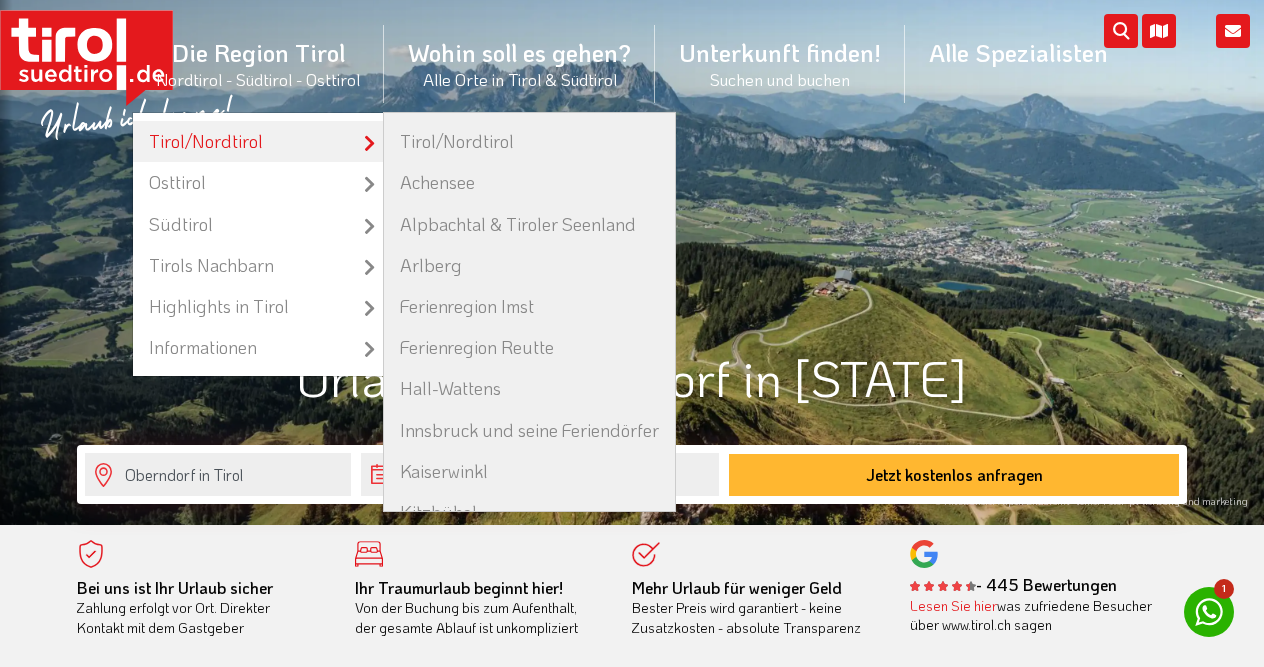 click on "Tirol/Nordtirol" at bounding box center (258, 141) 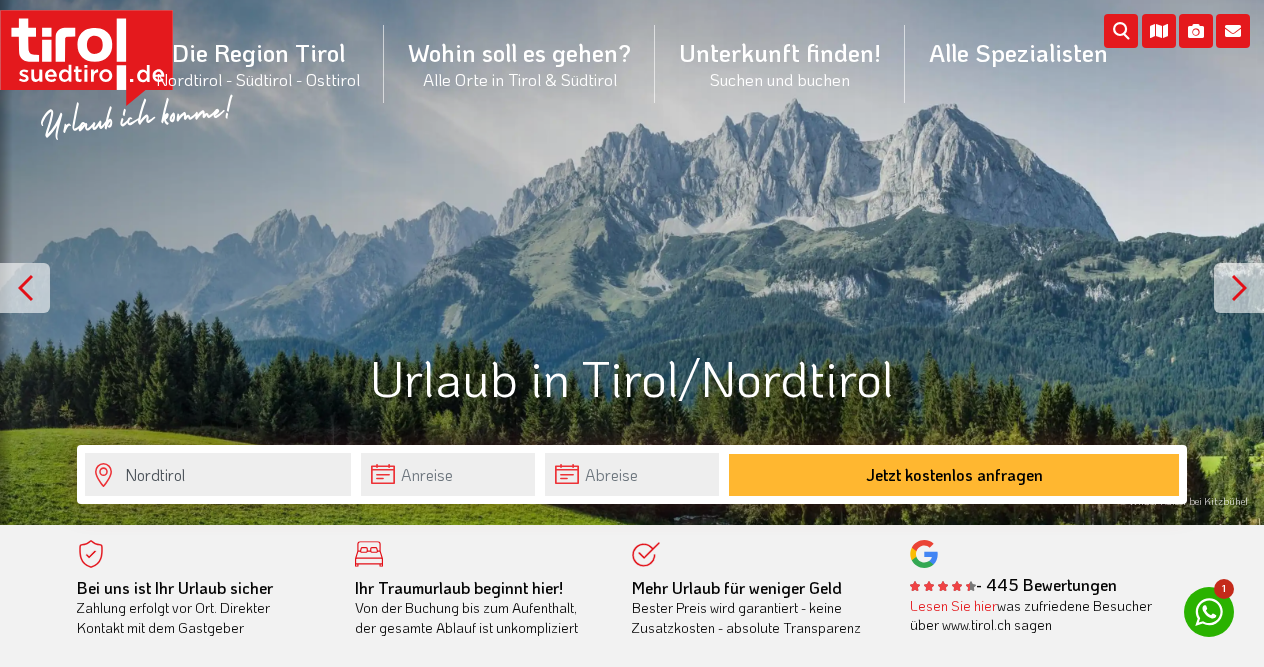 scroll, scrollTop: 0, scrollLeft: 0, axis: both 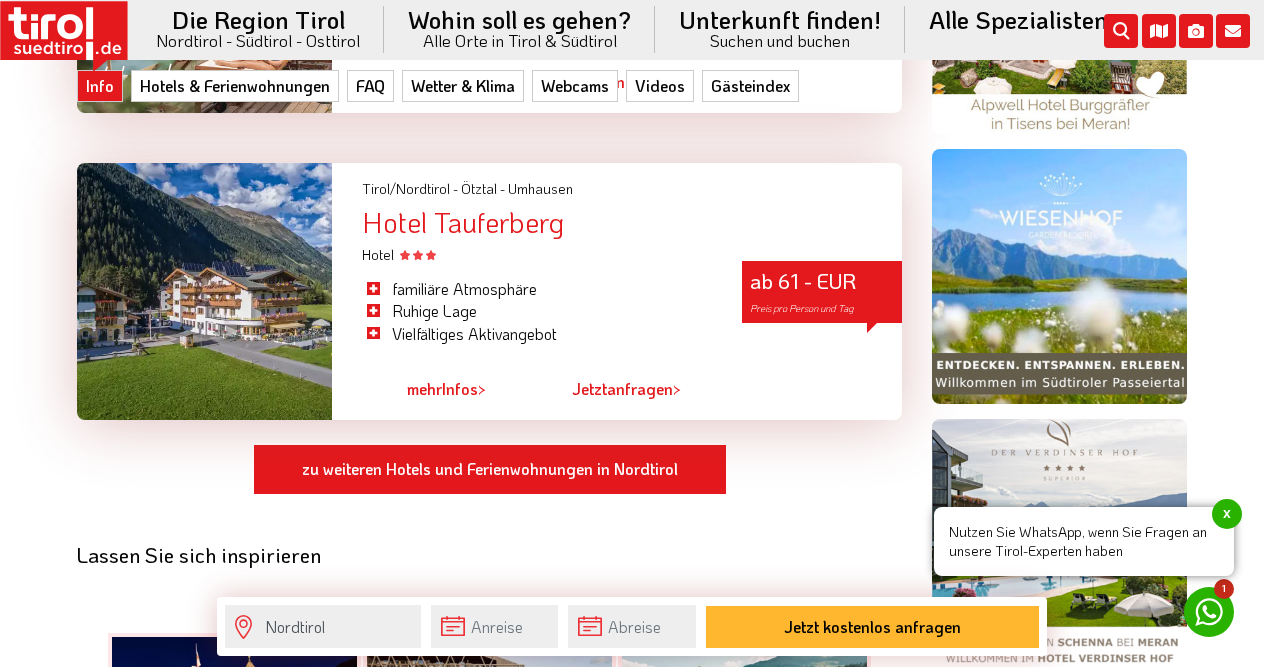 click on "mehr  Infos  >" at bounding box center [446, 389] 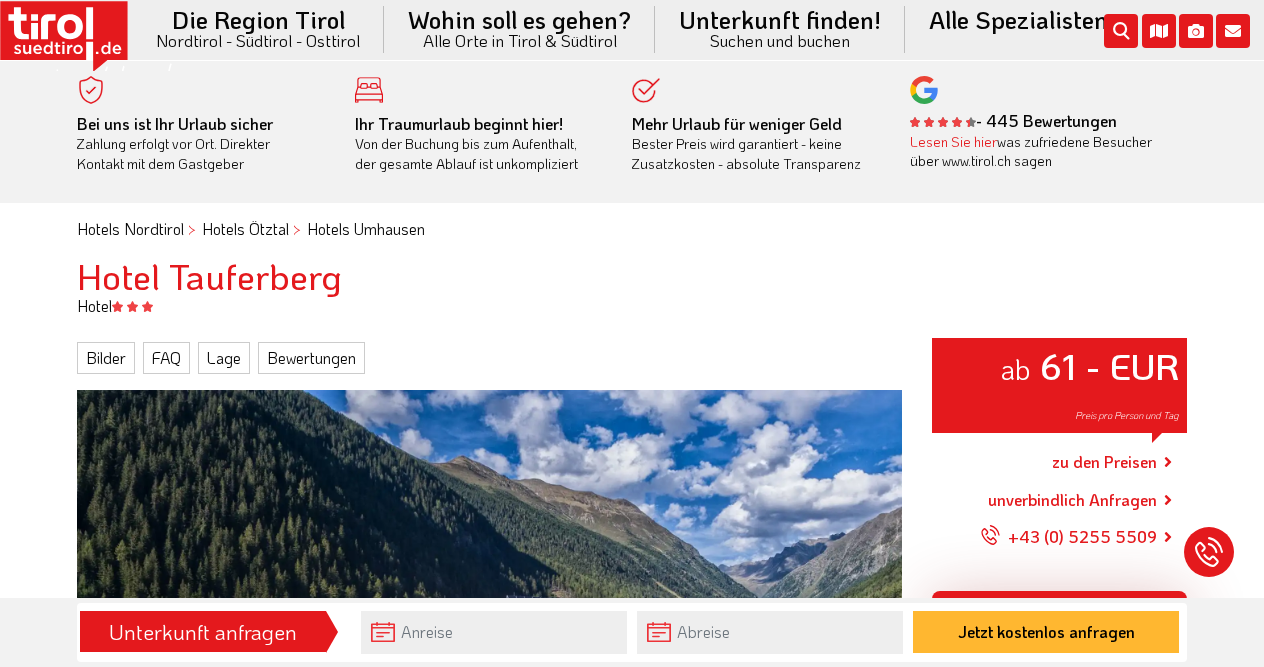scroll, scrollTop: 0, scrollLeft: 0, axis: both 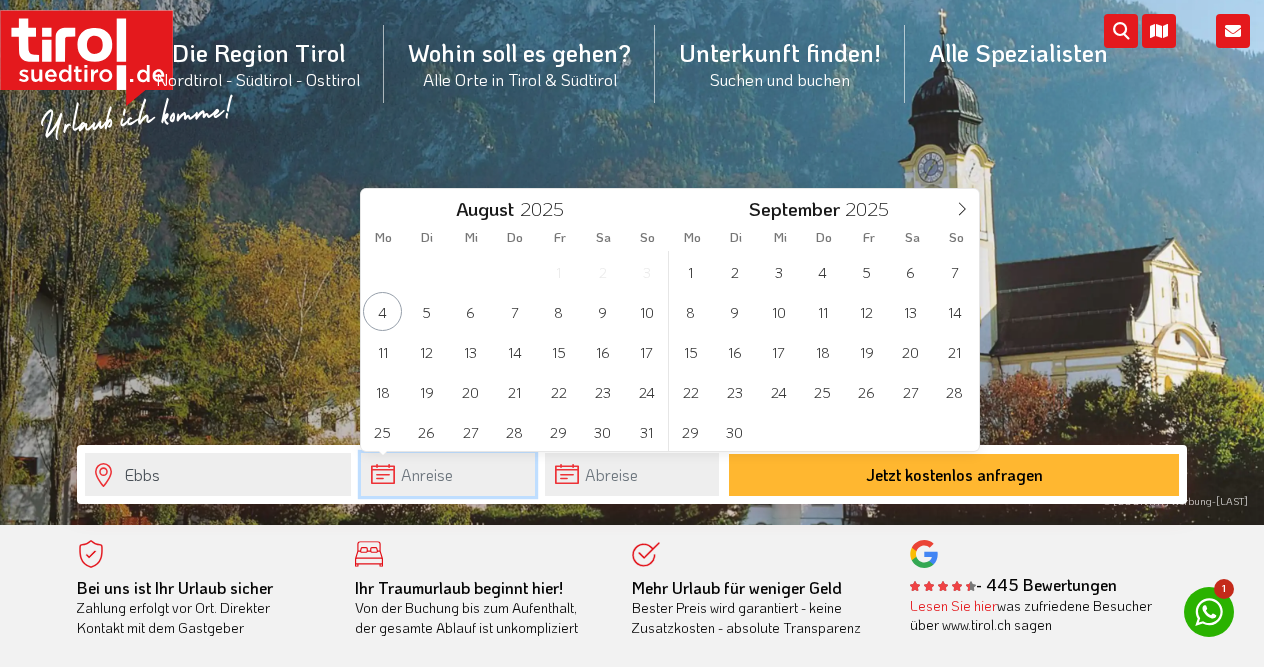 click at bounding box center [448, 474] 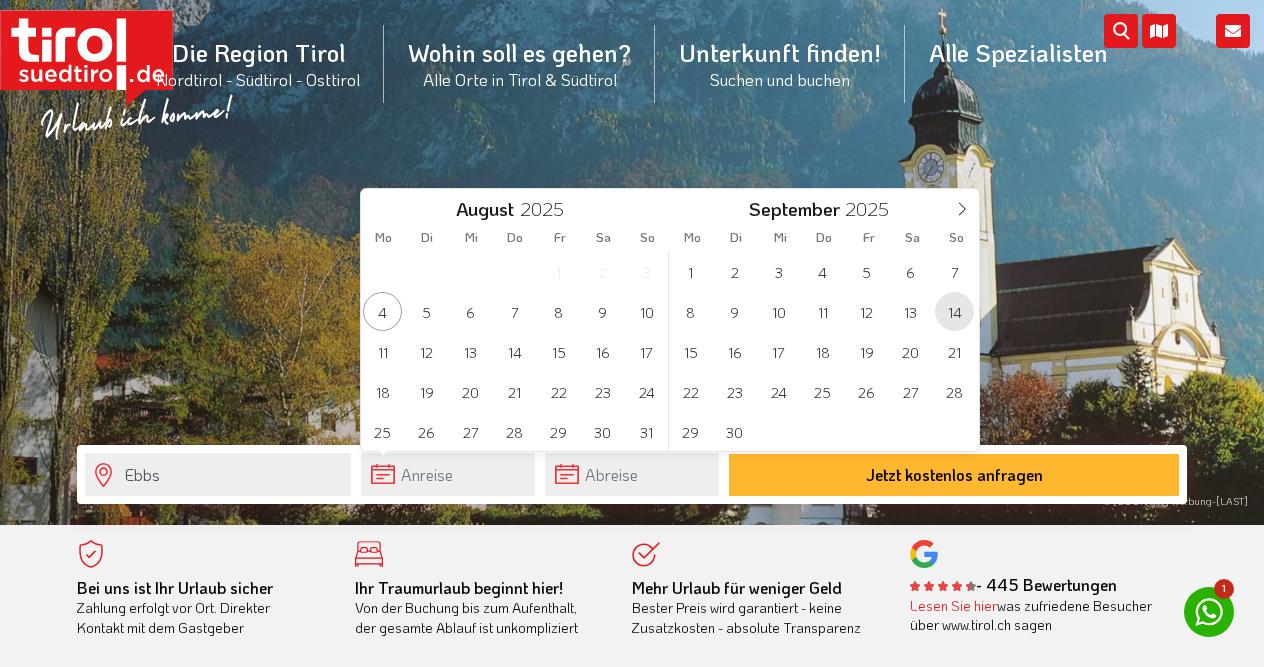 click on "14" at bounding box center [954, 311] 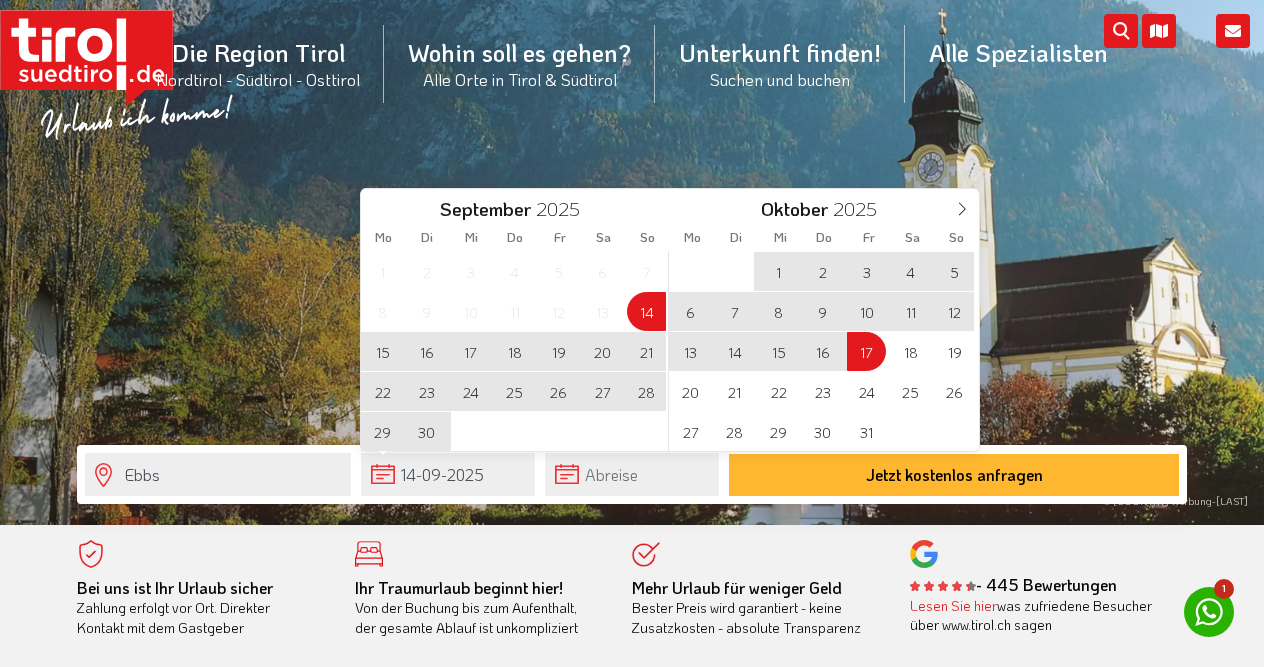 click on "17" at bounding box center (866, 351) 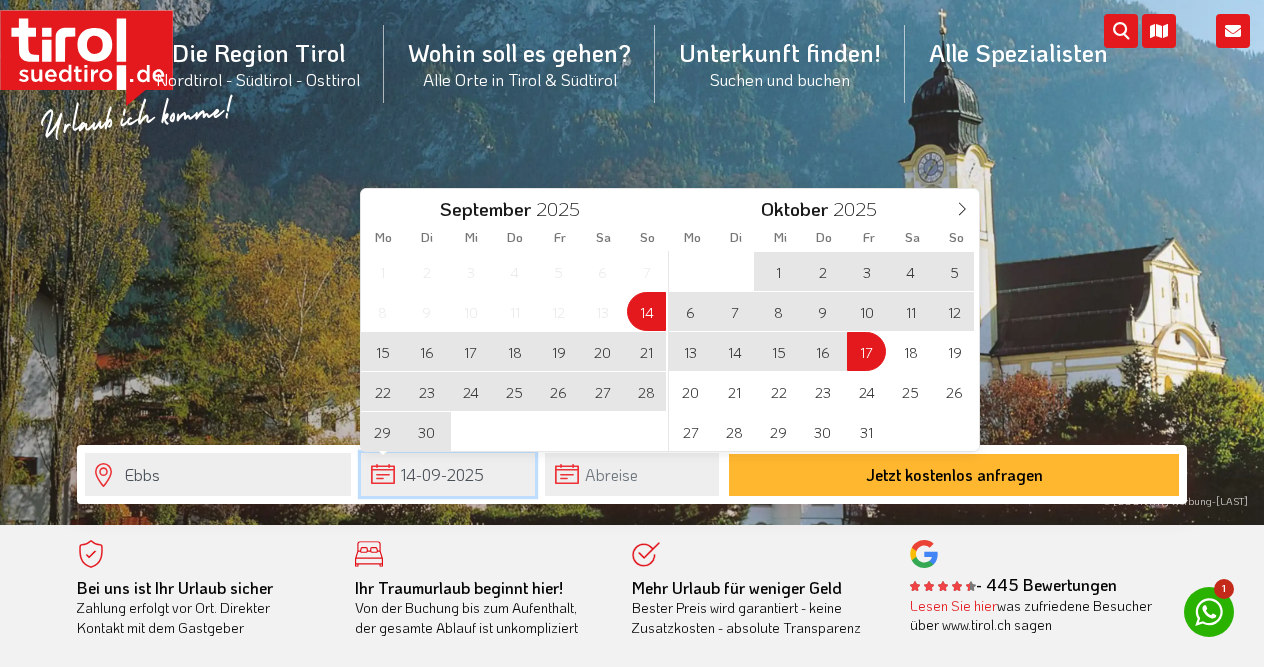 type on "14-09-2025" 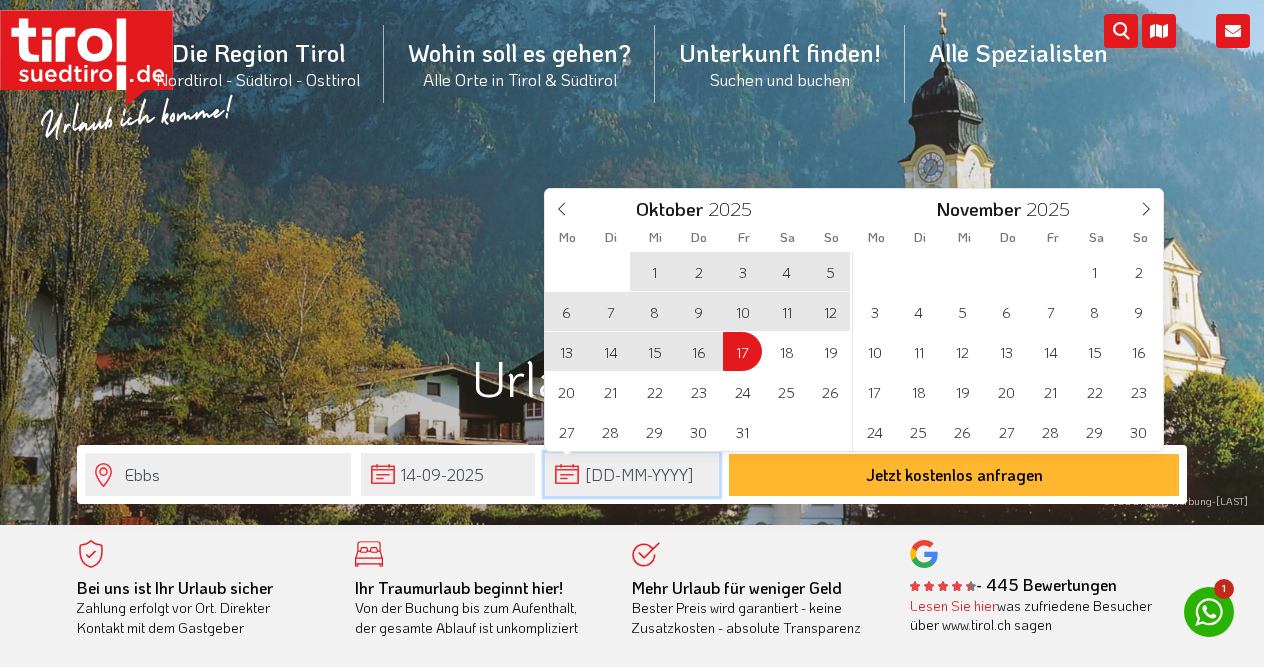 click on "17-10-2025" at bounding box center (632, 474) 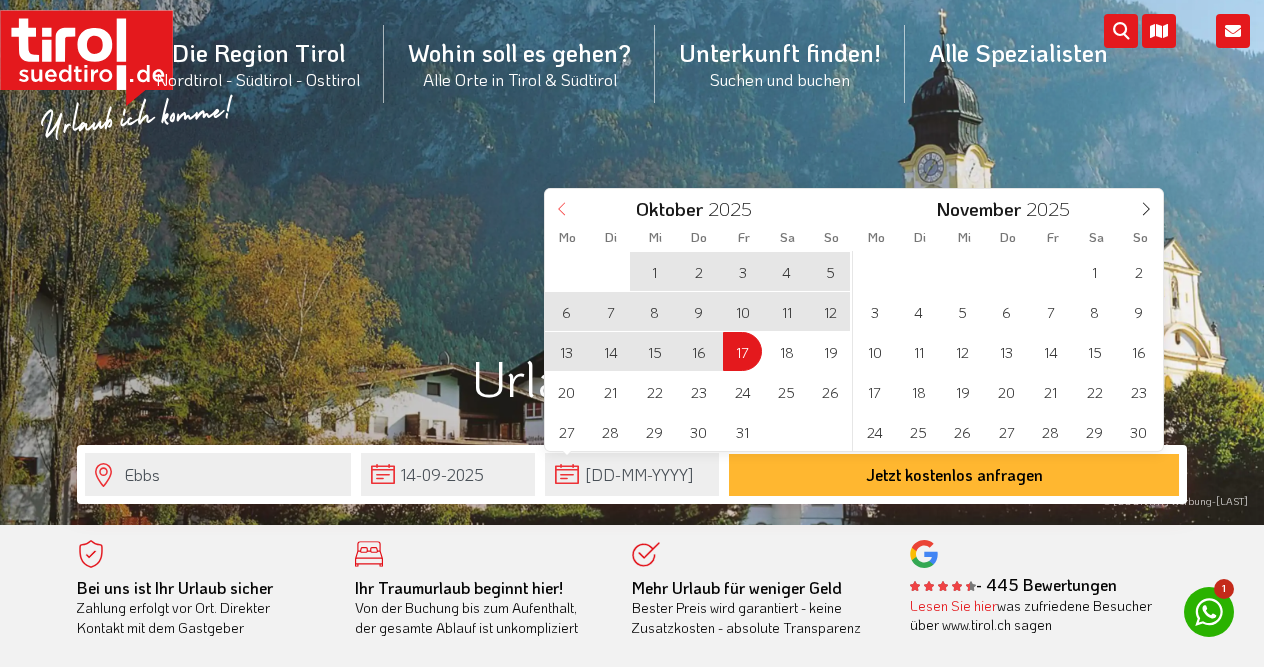 click 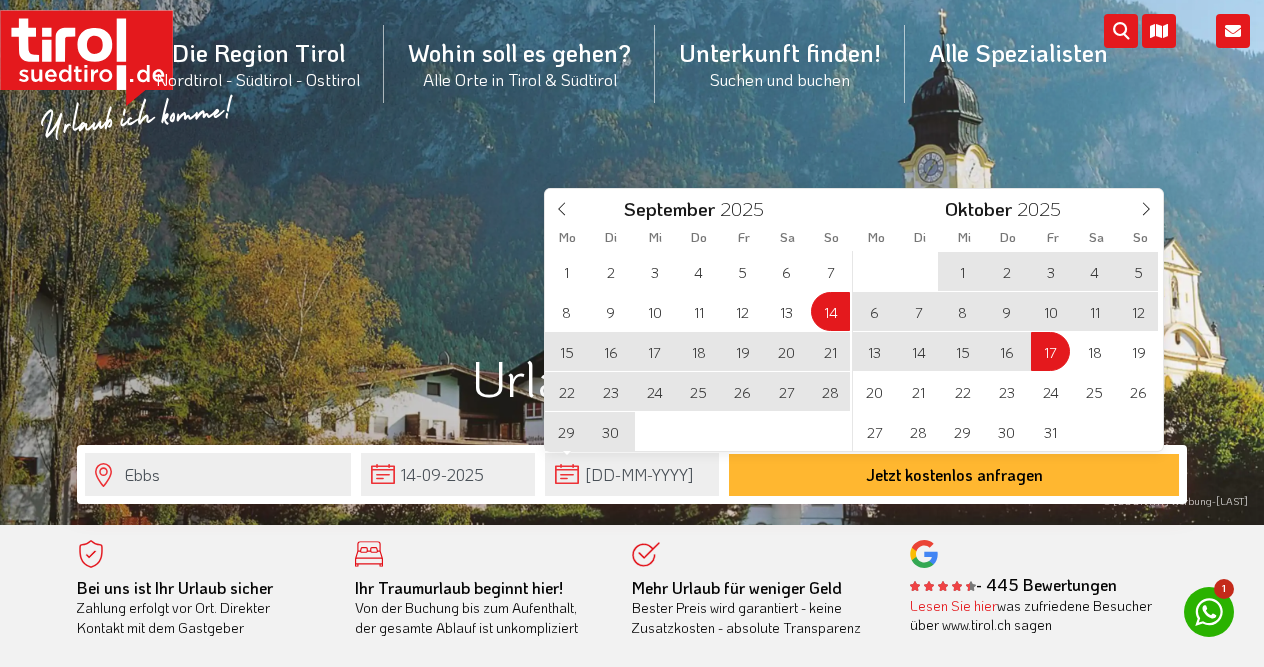click on "19" at bounding box center [742, 351] 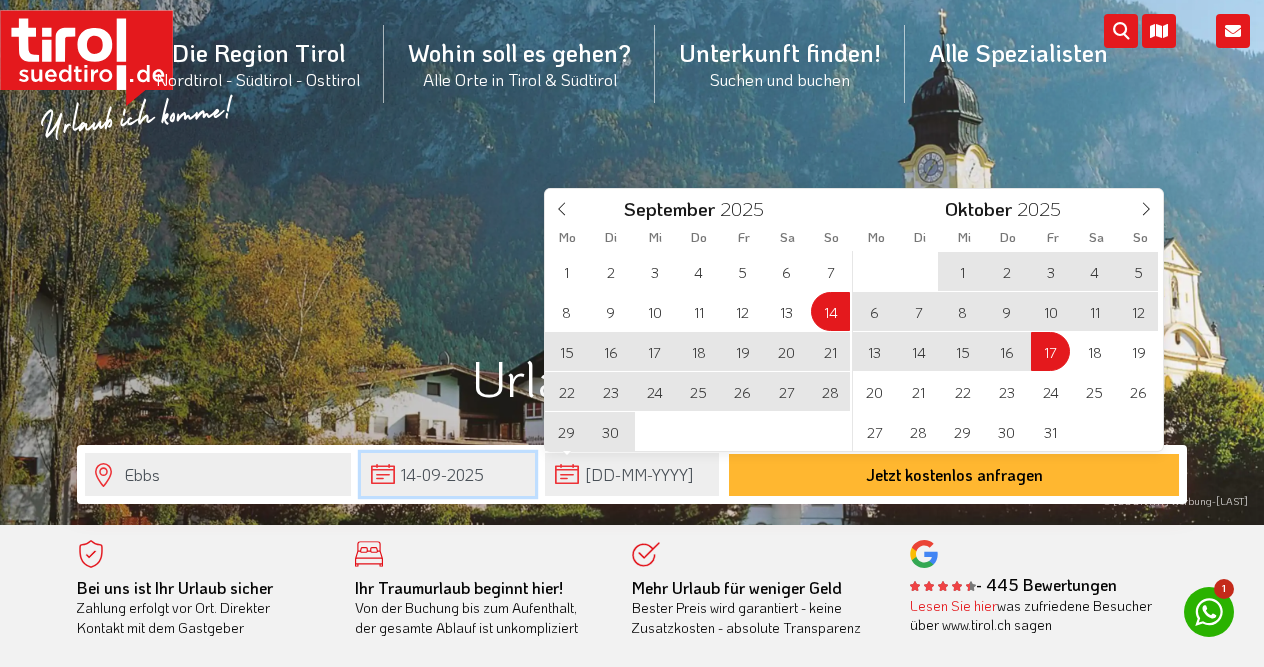 type on "14-09-2025" 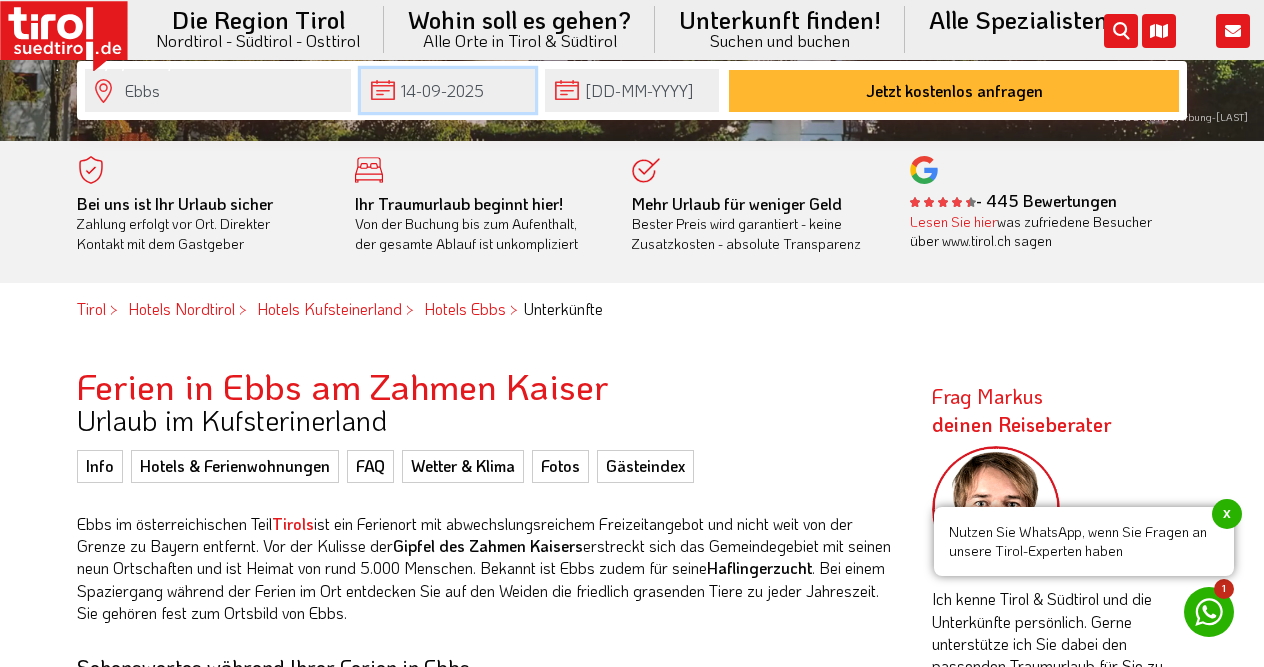 scroll, scrollTop: 400, scrollLeft: 0, axis: vertical 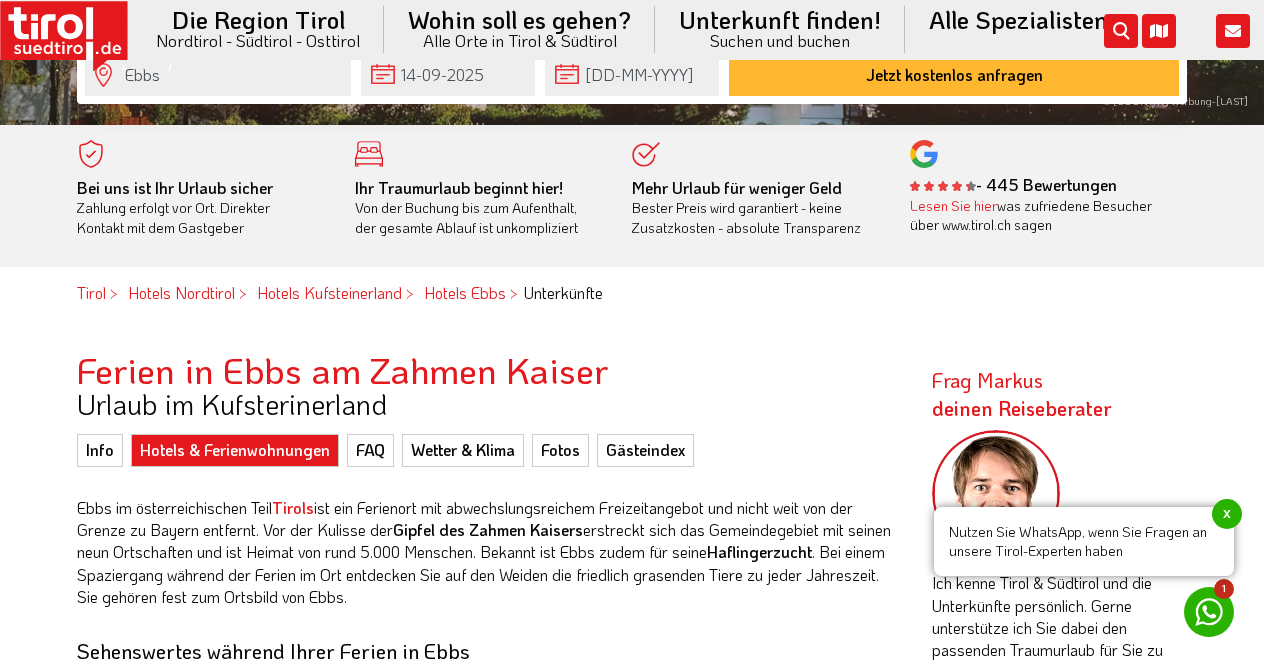 click on "Hotels & Ferienwohnungen" at bounding box center (235, 450) 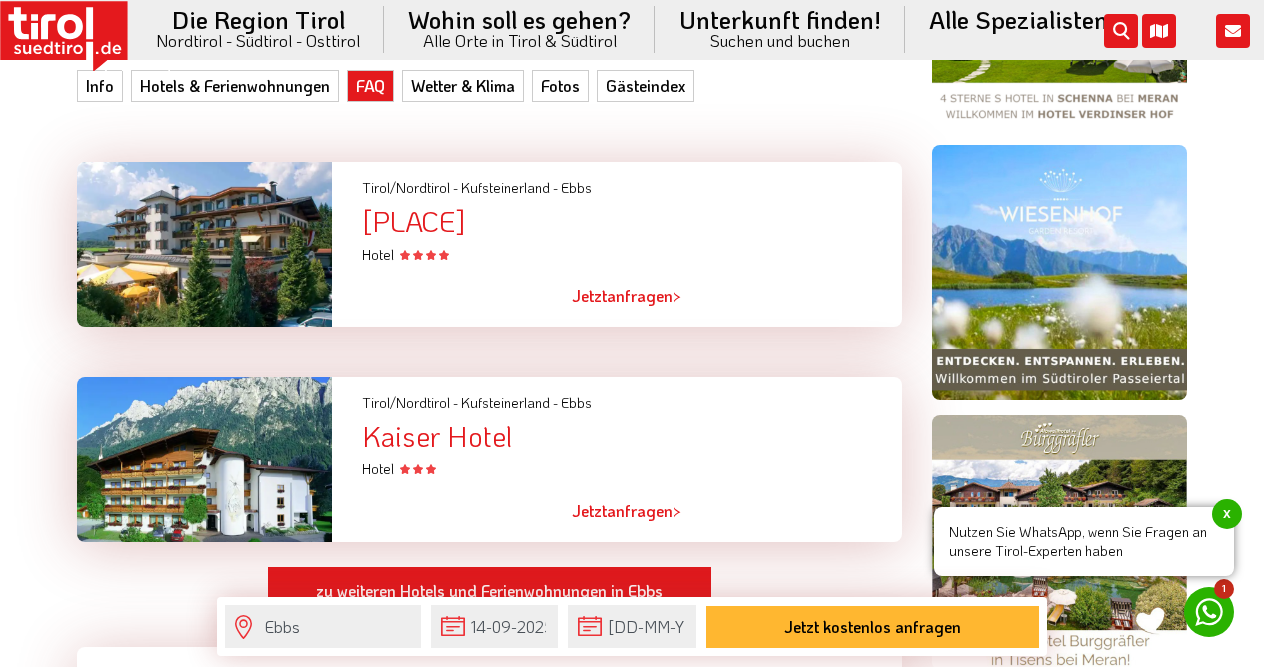 scroll, scrollTop: 1400, scrollLeft: 0, axis: vertical 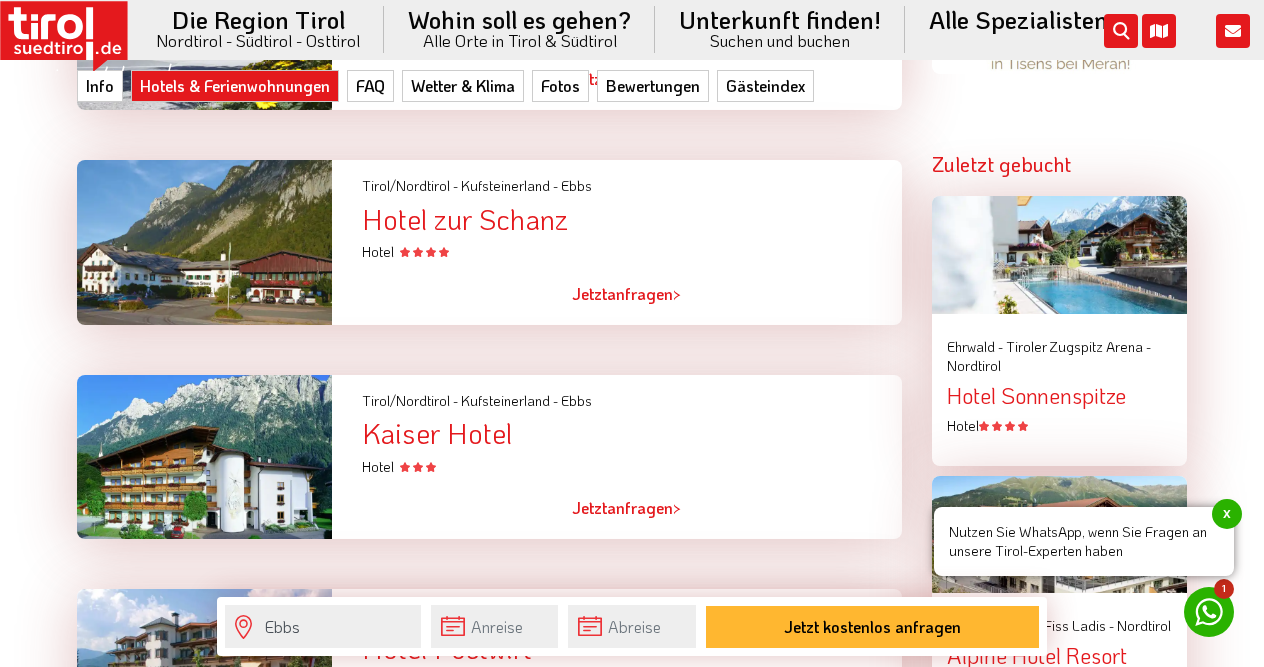 click on "Jetzt   anfragen  >" at bounding box center (626, 509) 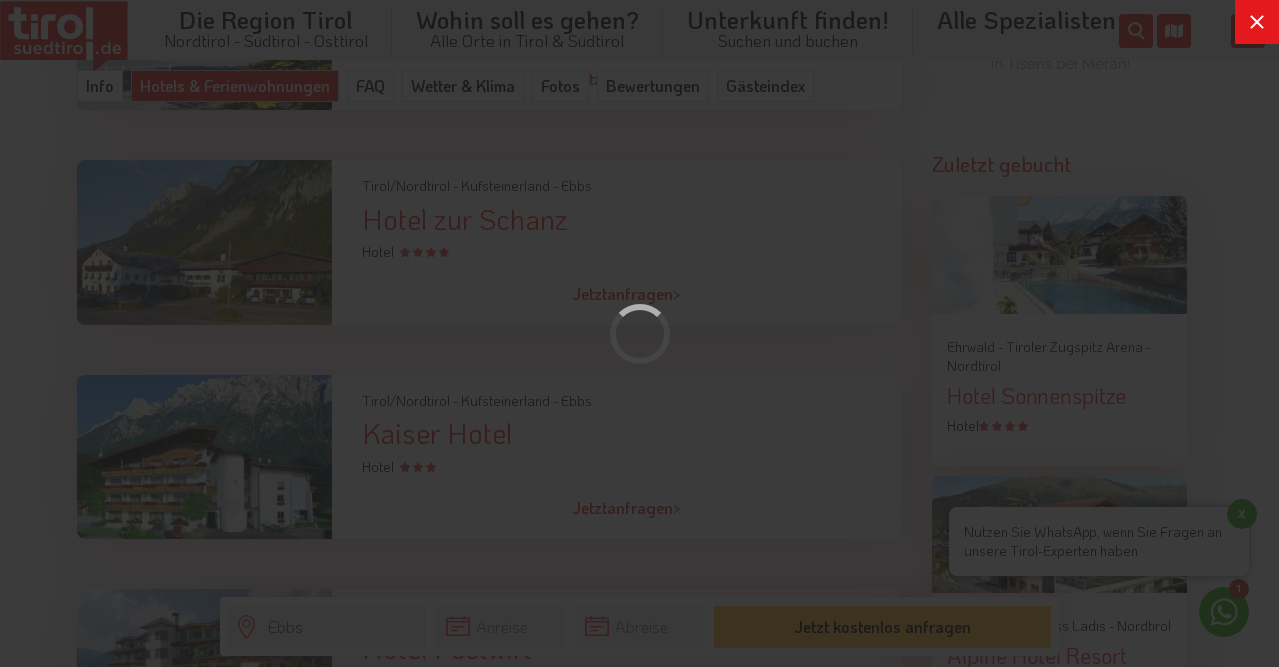 scroll, scrollTop: 0, scrollLeft: 0, axis: both 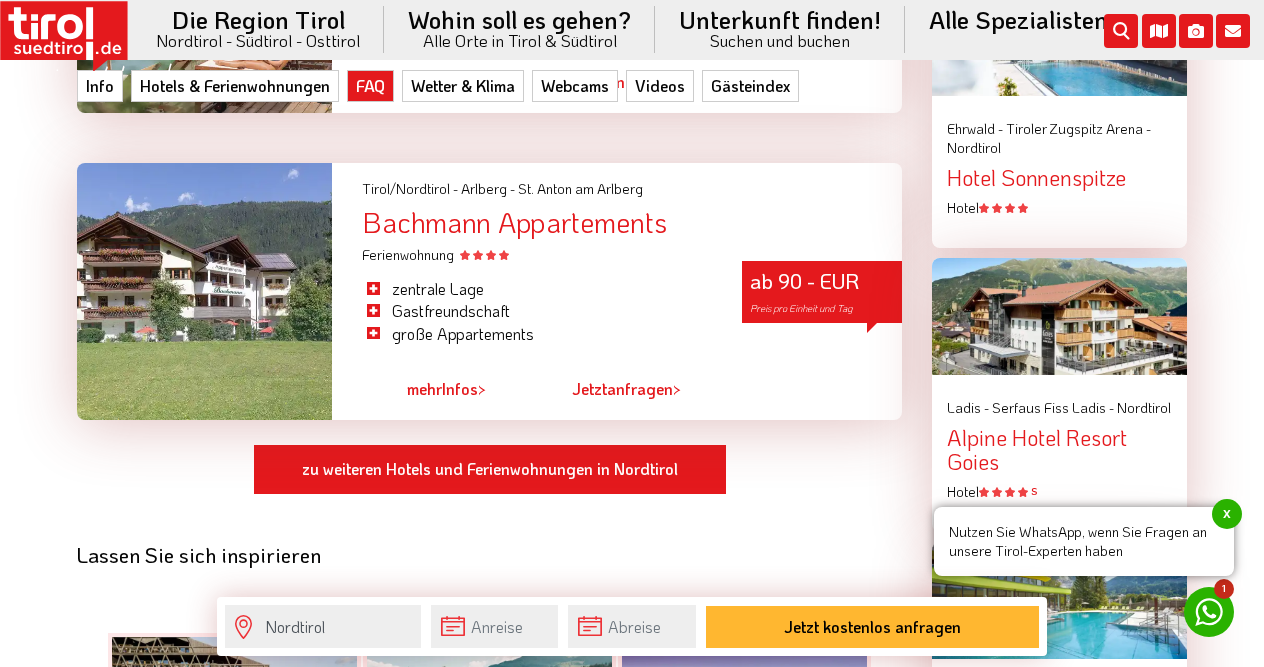 click on "mehr" at bounding box center [424, 388] 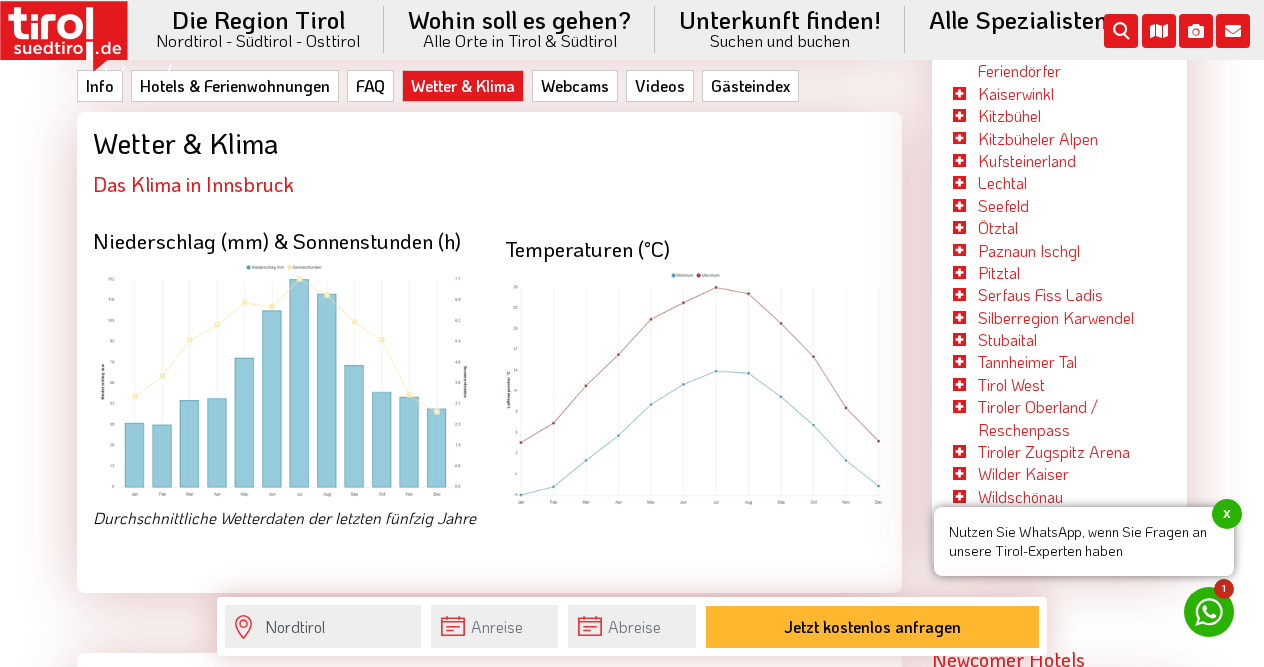 scroll, scrollTop: 3200, scrollLeft: 0, axis: vertical 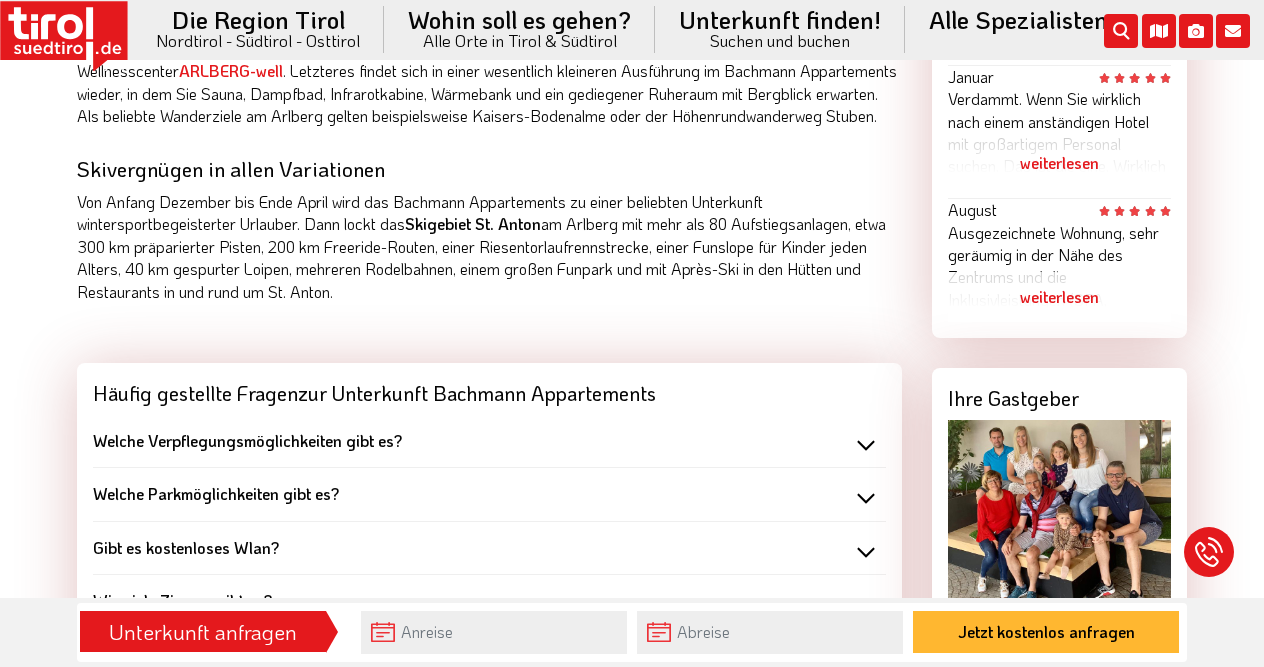 click on "Welche Verpflegungsmöglichkeiten gibt es?" at bounding box center (489, 441) 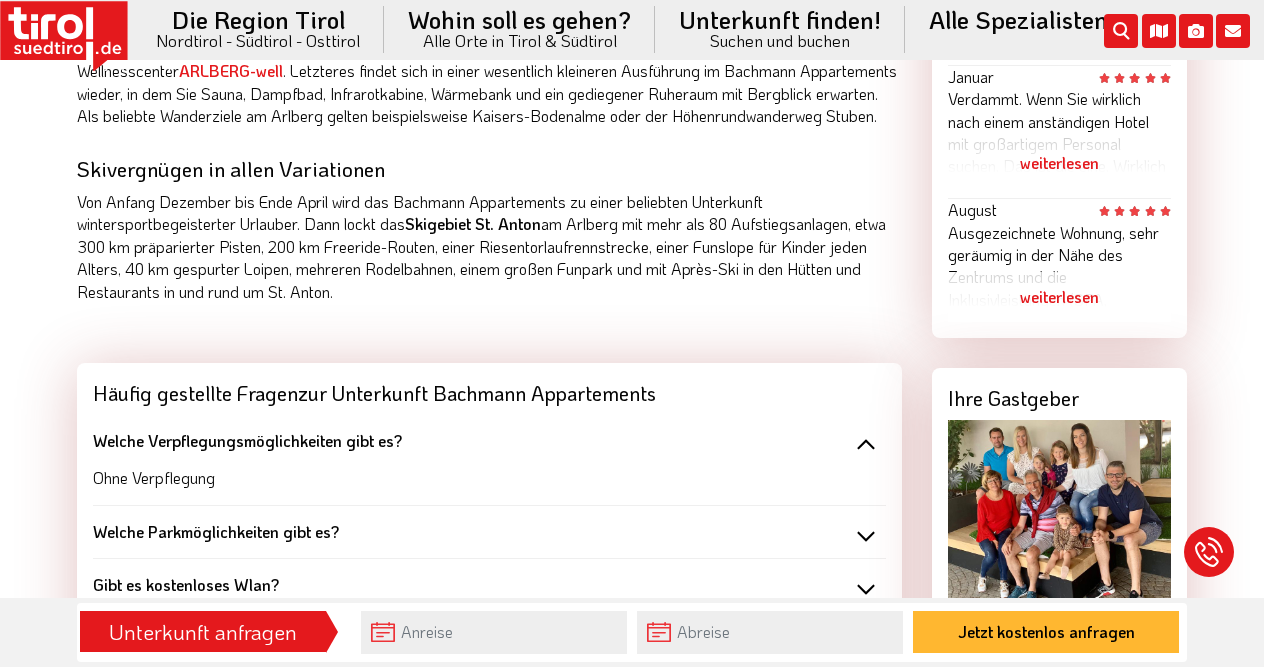click on "Welche Verpflegungsmöglichkeiten gibt es?" at bounding box center [489, 441] 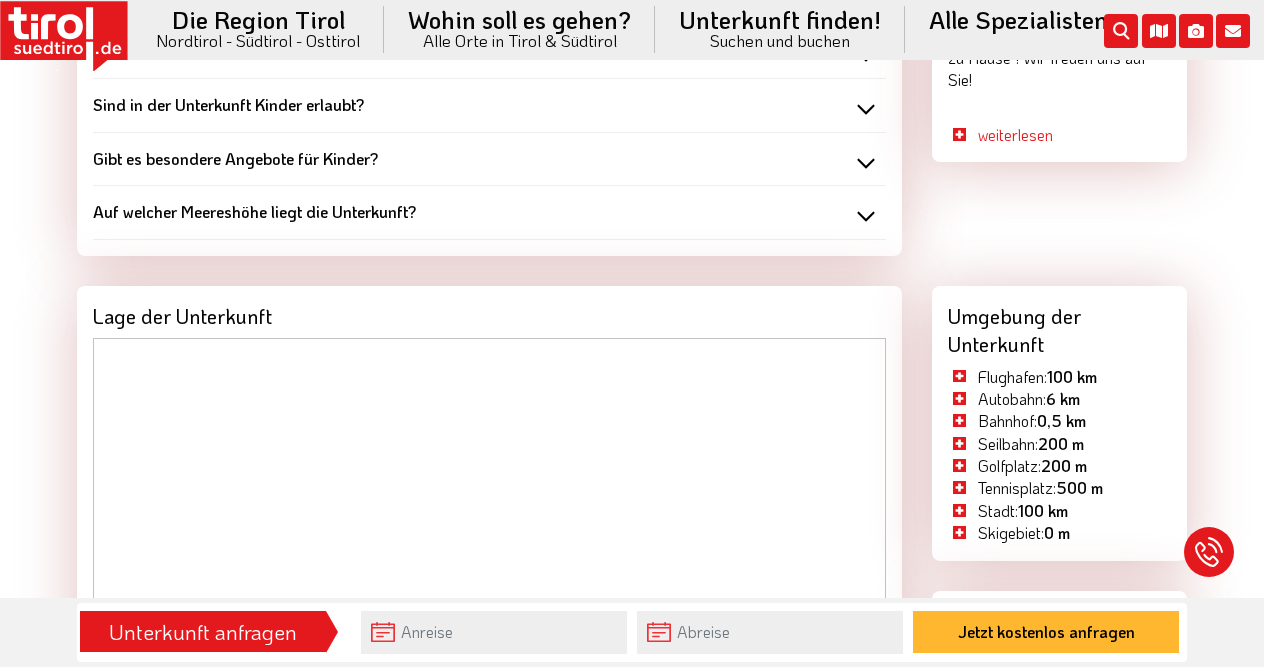 scroll, scrollTop: 2100, scrollLeft: 0, axis: vertical 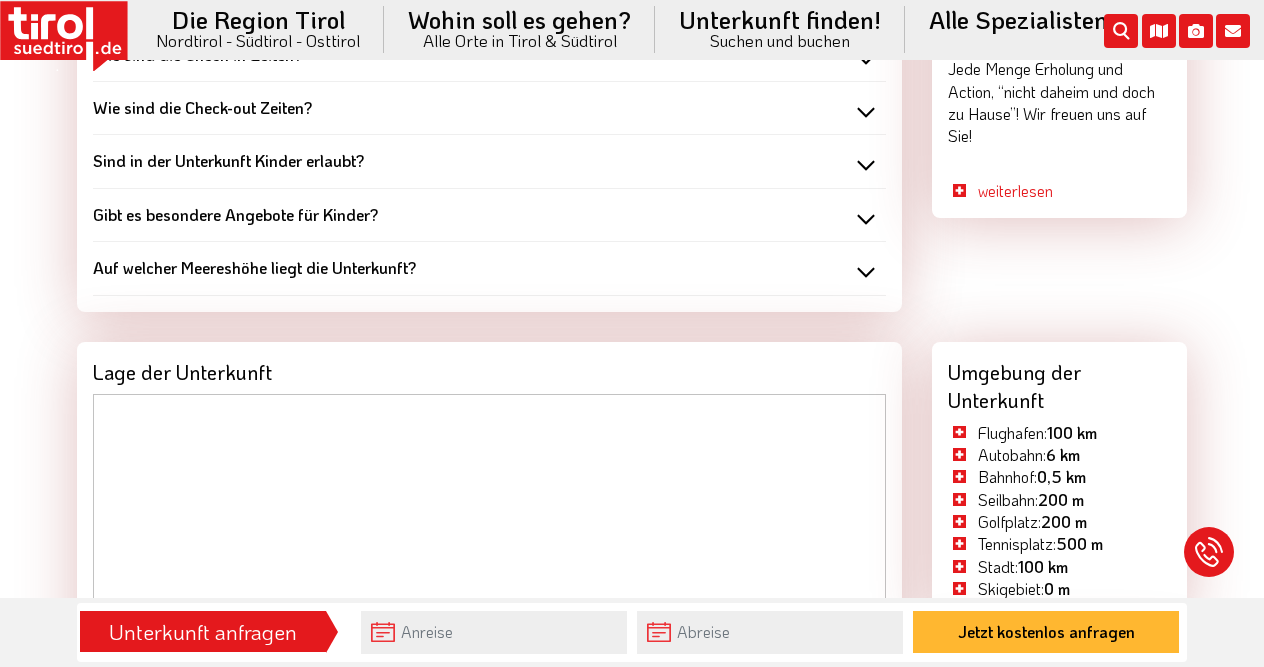 click on "Auf welcher Meereshöhe liegt die Unterkunft?" at bounding box center [489, 268] 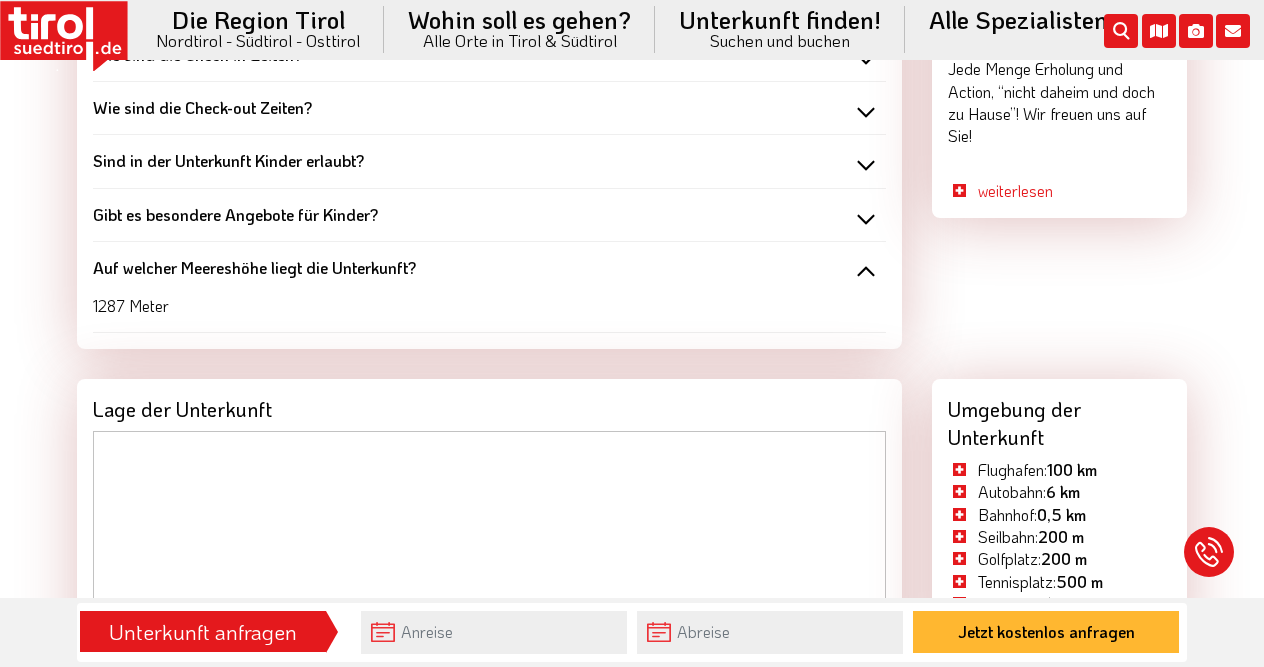 click on "Auf welcher Meereshöhe liegt die Unterkunft?" at bounding box center (489, 268) 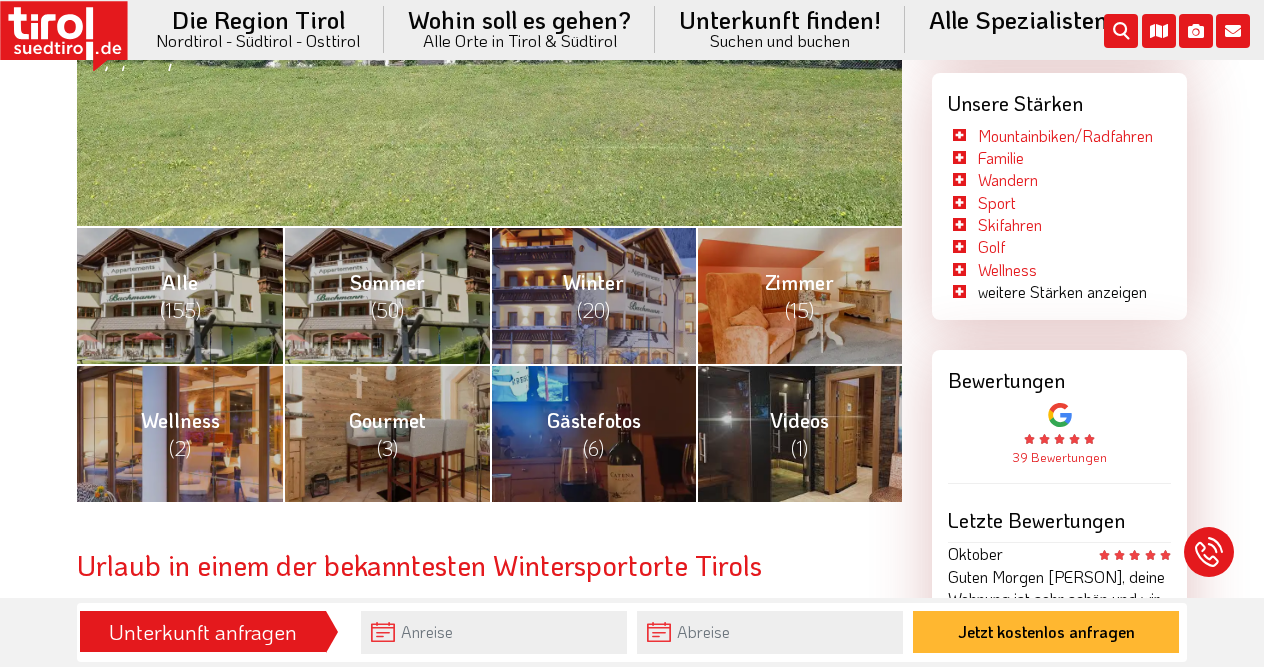 scroll, scrollTop: 0, scrollLeft: 0, axis: both 